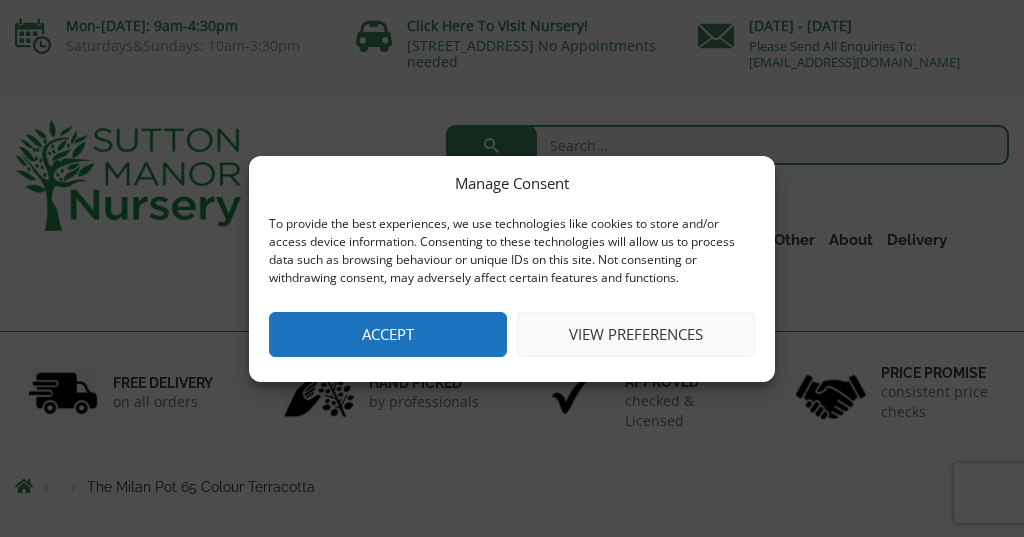 click on "Accept" at bounding box center [388, 334] 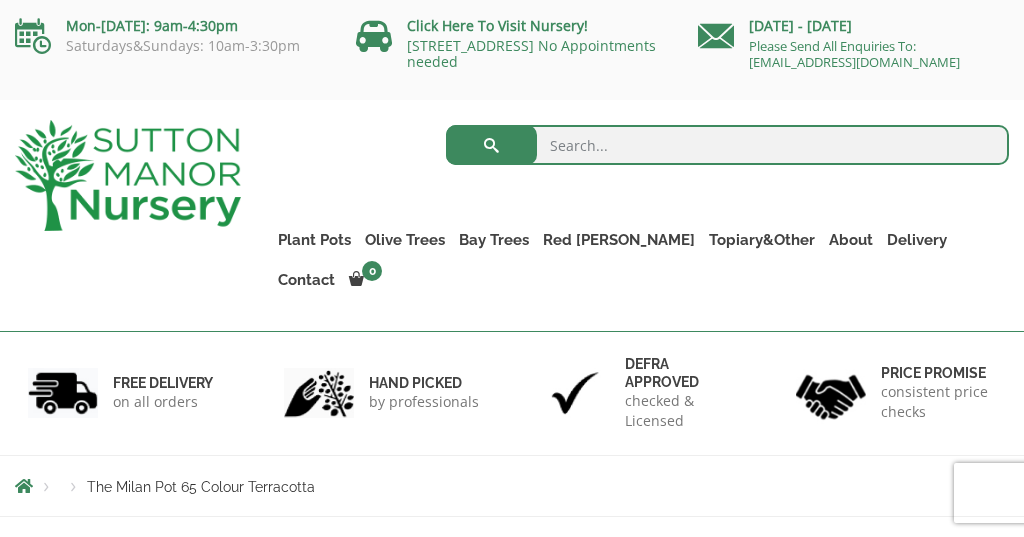 scroll, scrollTop: 0, scrollLeft: 0, axis: both 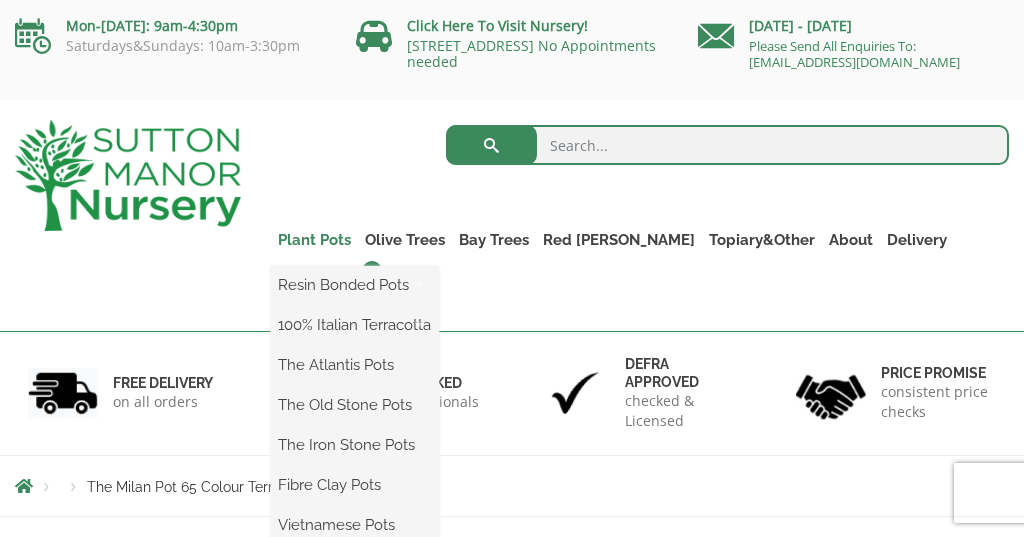 click on "Plant Pots" at bounding box center (314, 240) 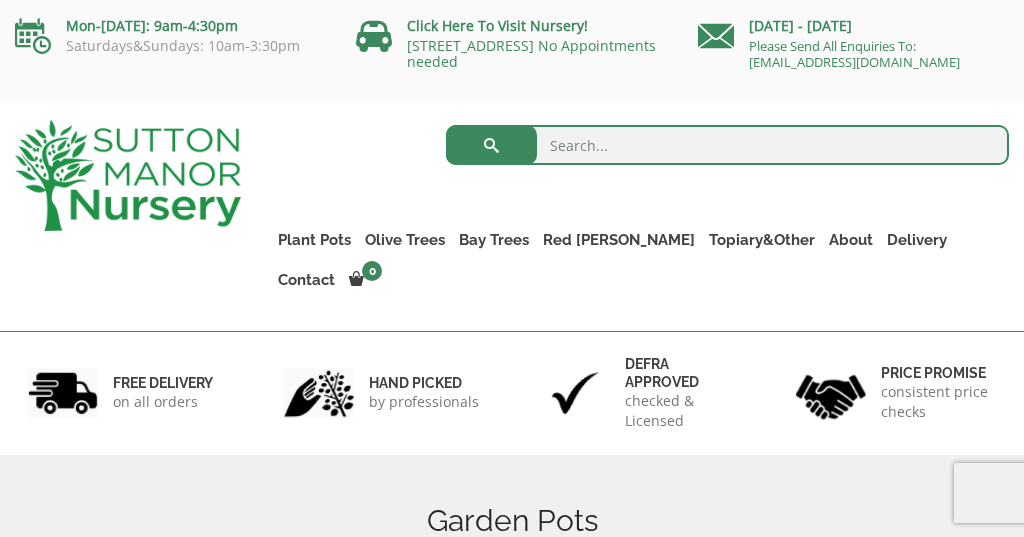scroll, scrollTop: 0, scrollLeft: 0, axis: both 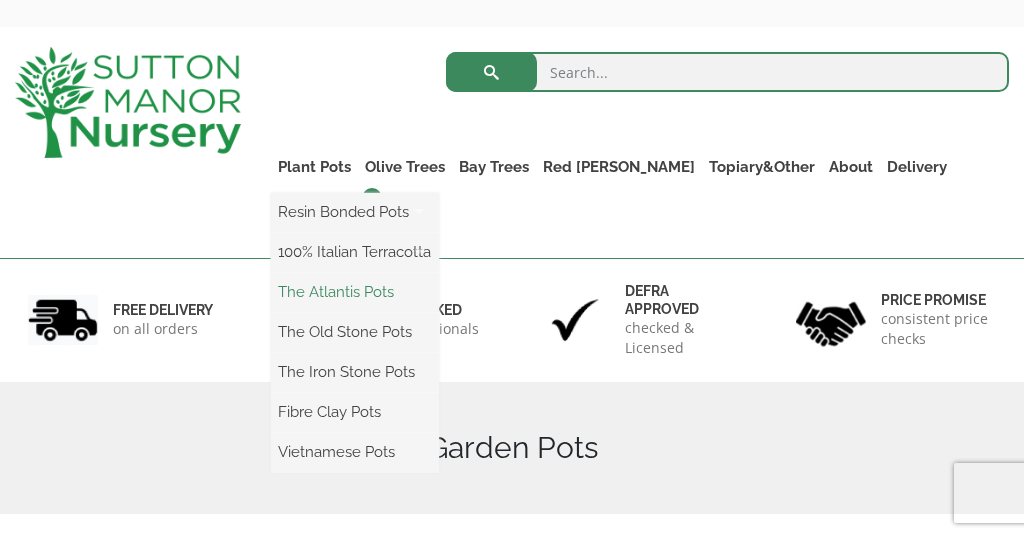 click on "The Atlantis Pots" at bounding box center (355, 292) 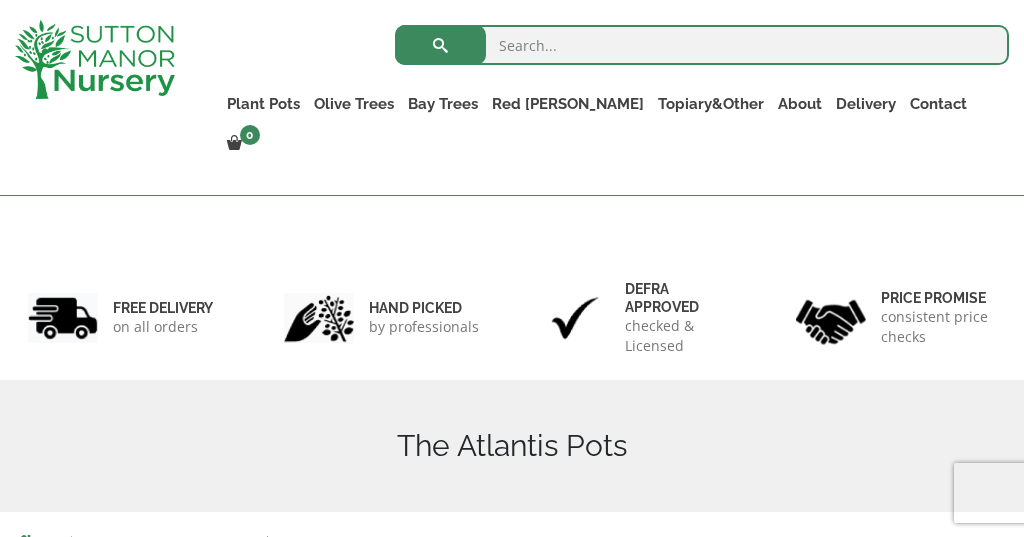 scroll, scrollTop: 346, scrollLeft: 0, axis: vertical 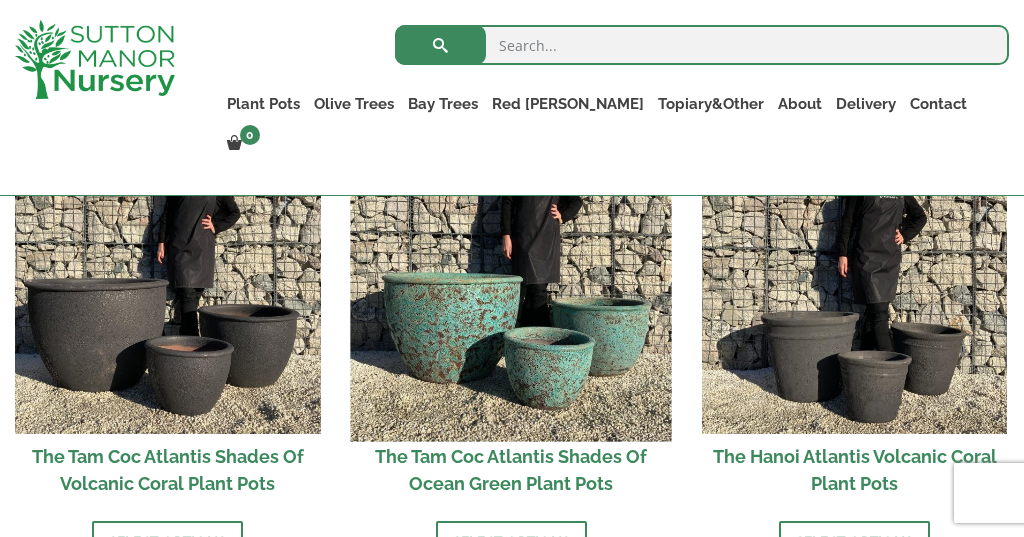 click at bounding box center [511, 280] 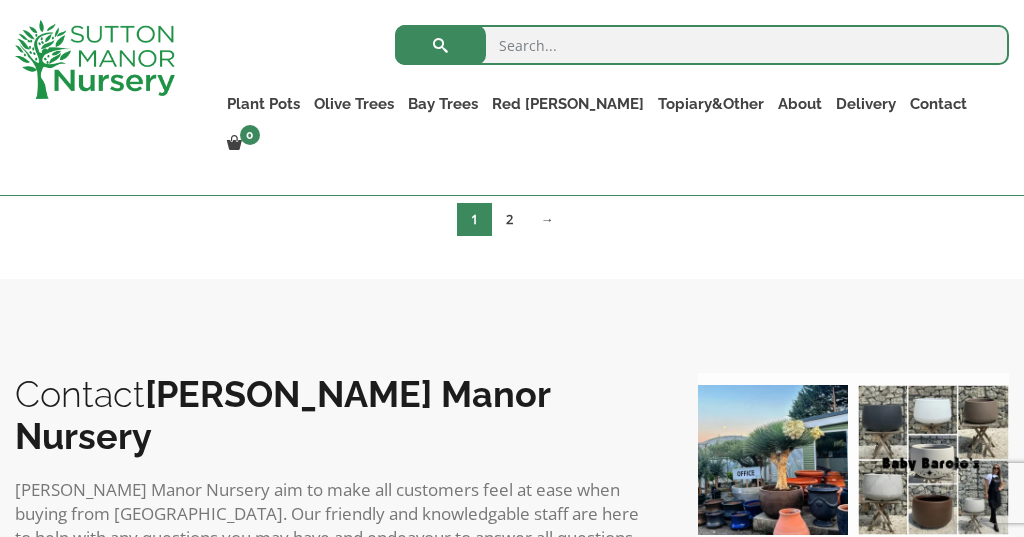 scroll, scrollTop: 2015, scrollLeft: 0, axis: vertical 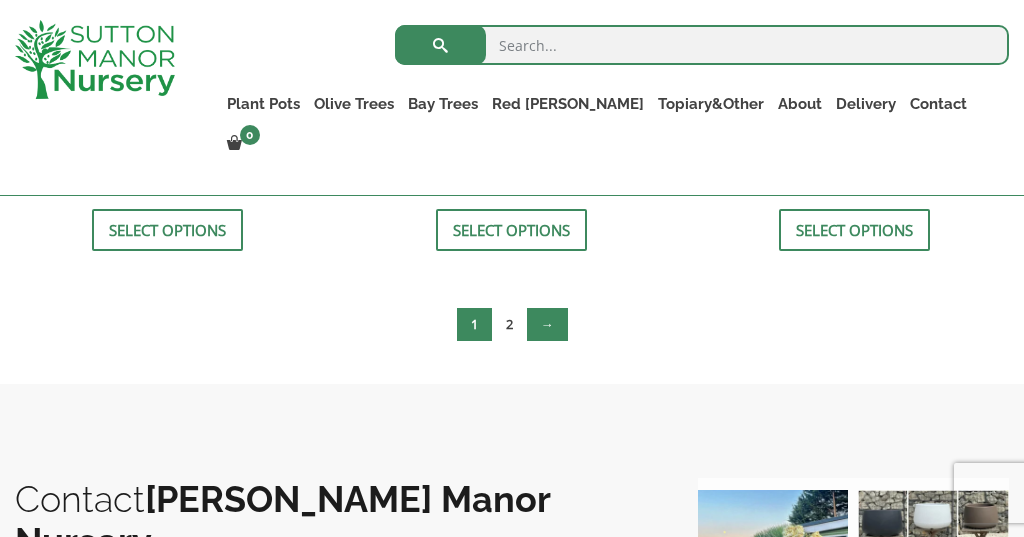 click on "→" at bounding box center (547, 324) 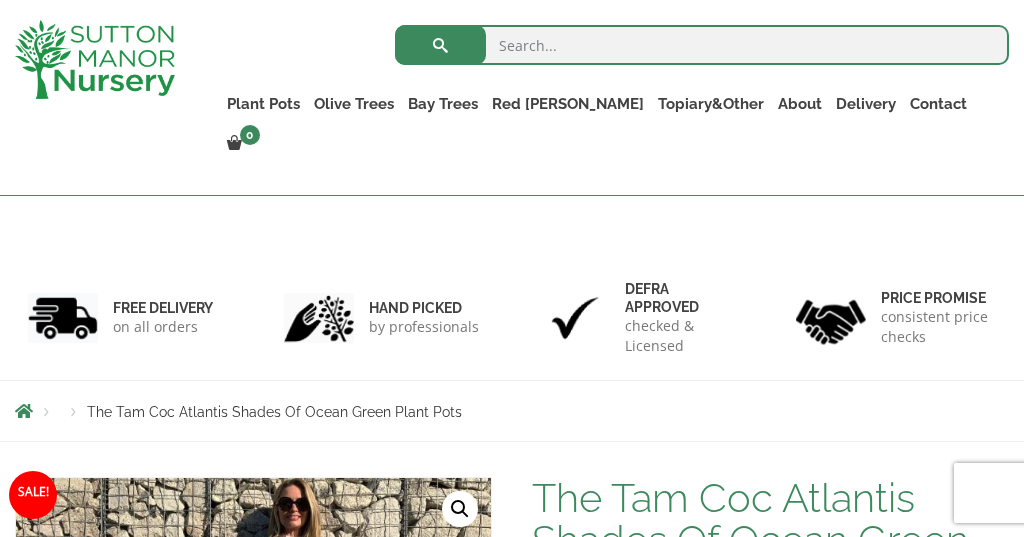 scroll, scrollTop: 394, scrollLeft: 1, axis: both 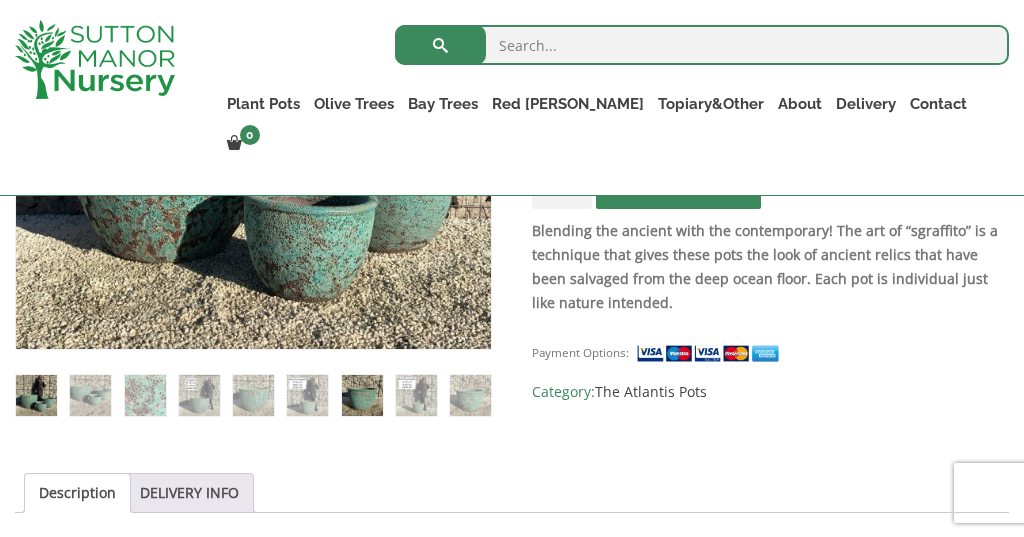 click at bounding box center (362, 395) 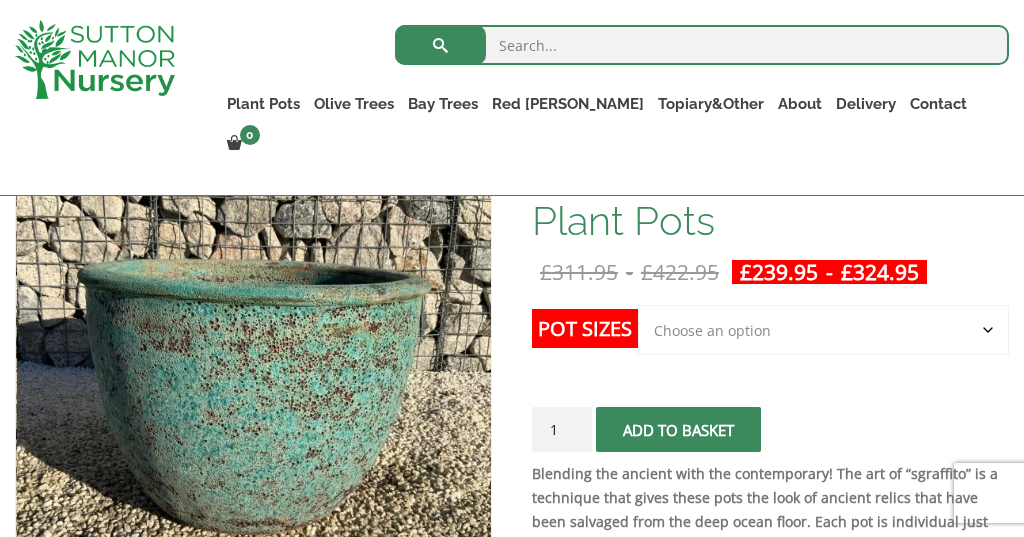 scroll, scrollTop: 321, scrollLeft: 0, axis: vertical 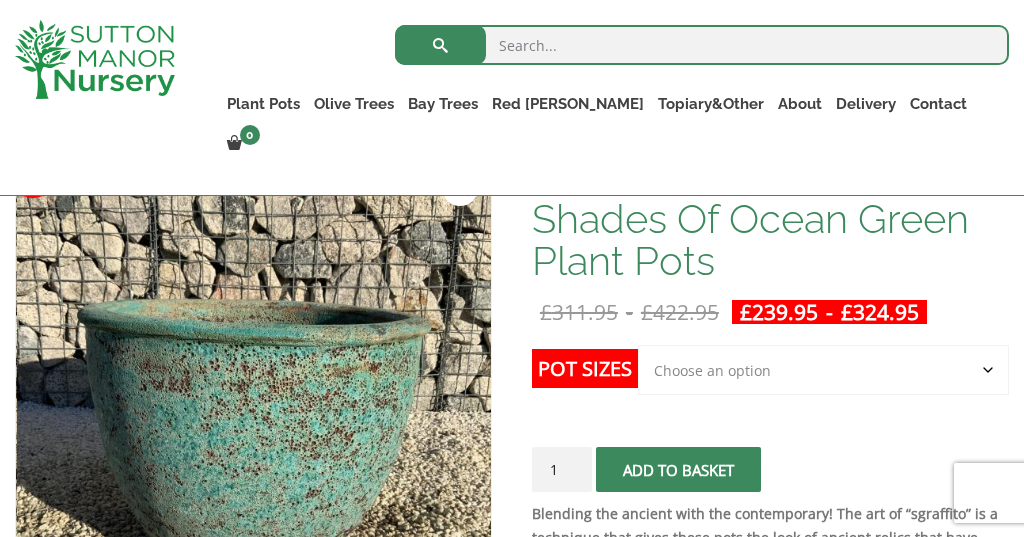 select on "Click here to buy the 2nd to Largest Pot In The Picture" 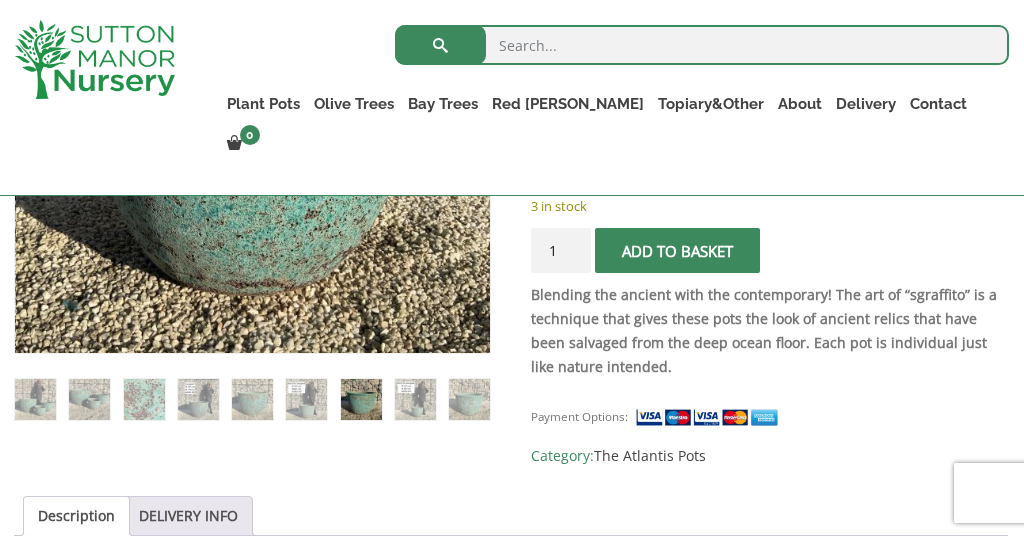 scroll, scrollTop: 604, scrollLeft: 0, axis: vertical 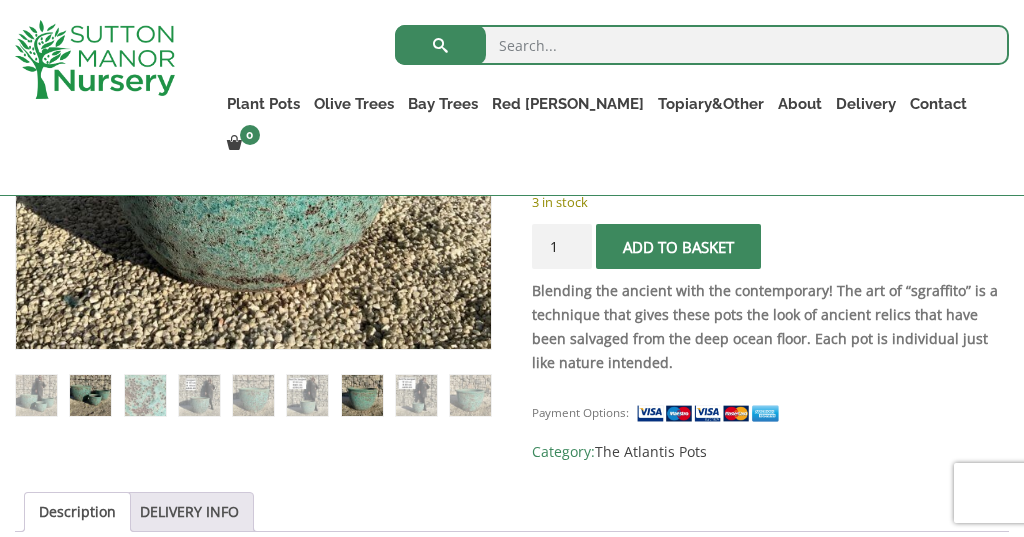 click at bounding box center (90, 395) 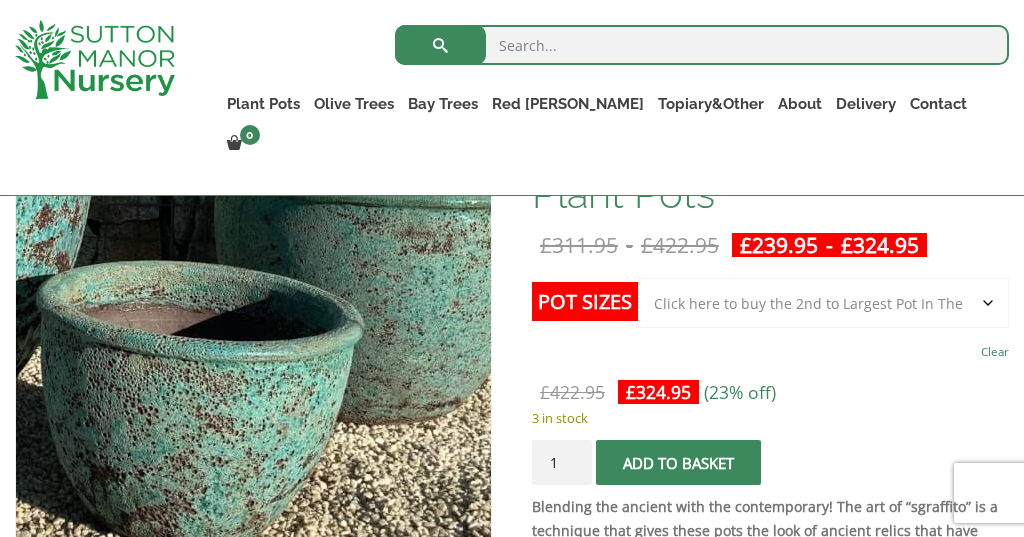 scroll, scrollTop: 389, scrollLeft: 0, axis: vertical 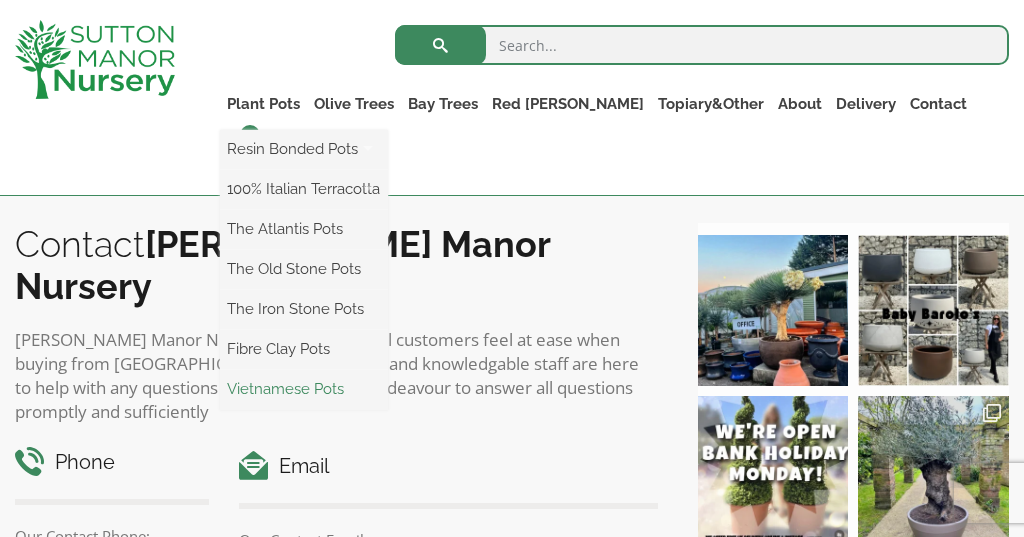 click on "Vietnamese Pots" at bounding box center (304, 389) 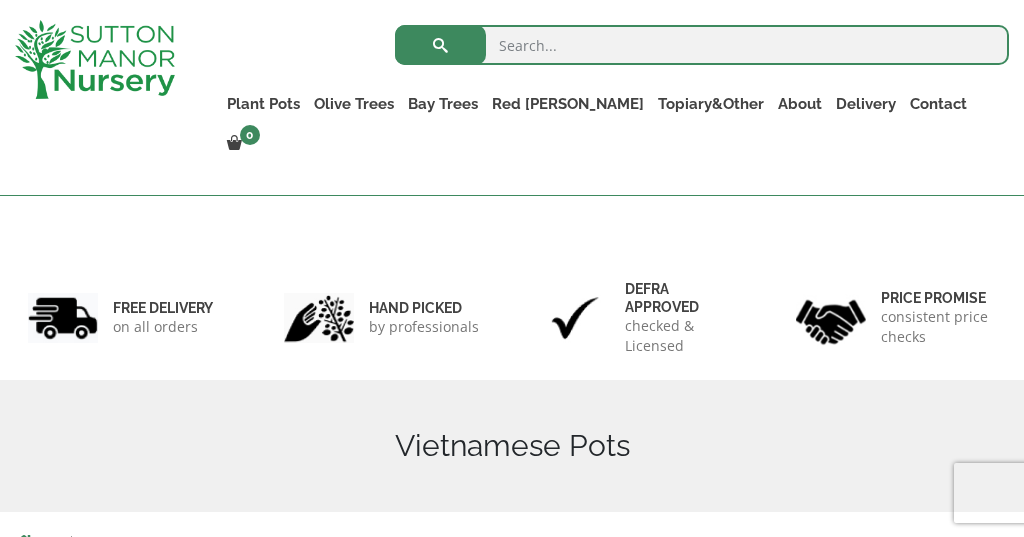 scroll, scrollTop: 246, scrollLeft: 0, axis: vertical 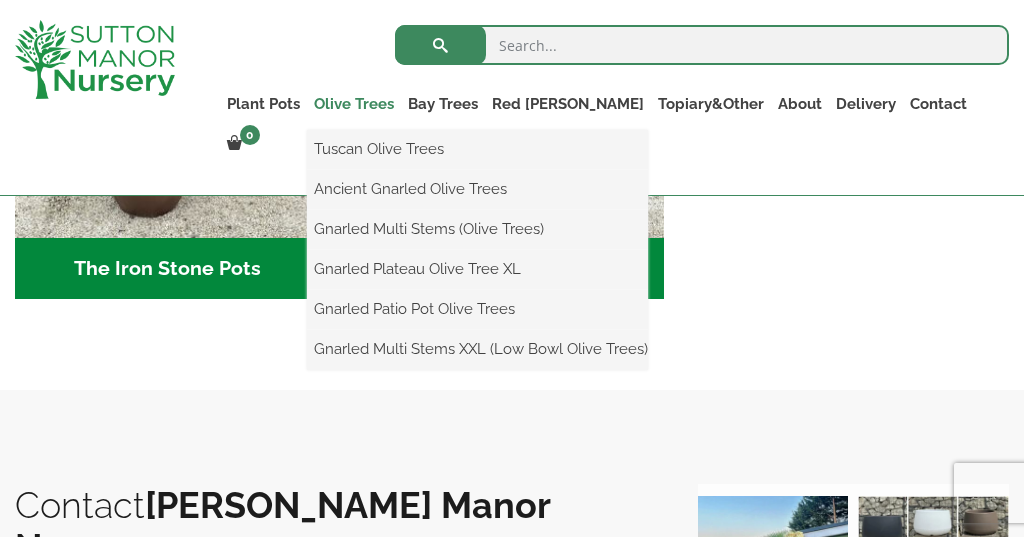 click on "Olive Trees" at bounding box center [354, 104] 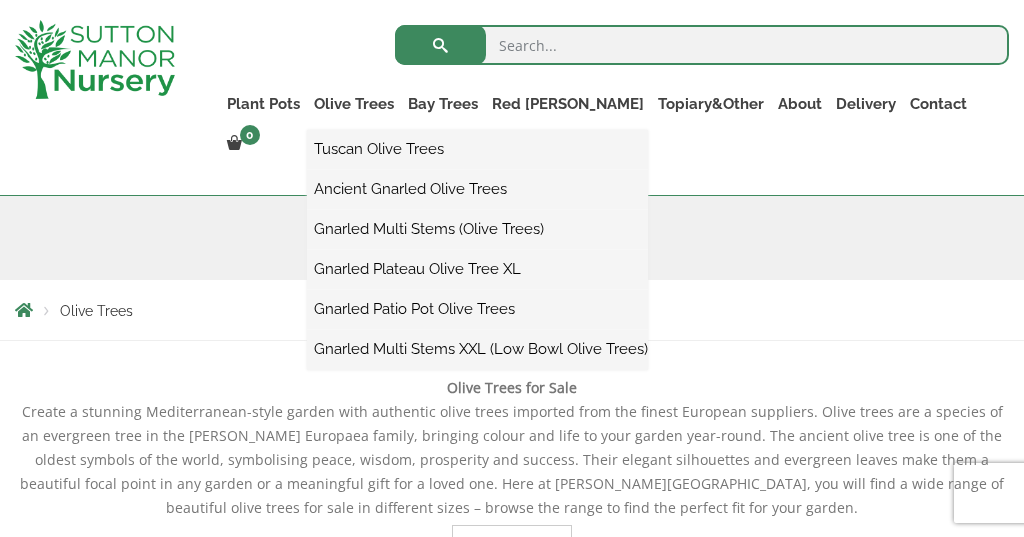 scroll, scrollTop: 365, scrollLeft: 0, axis: vertical 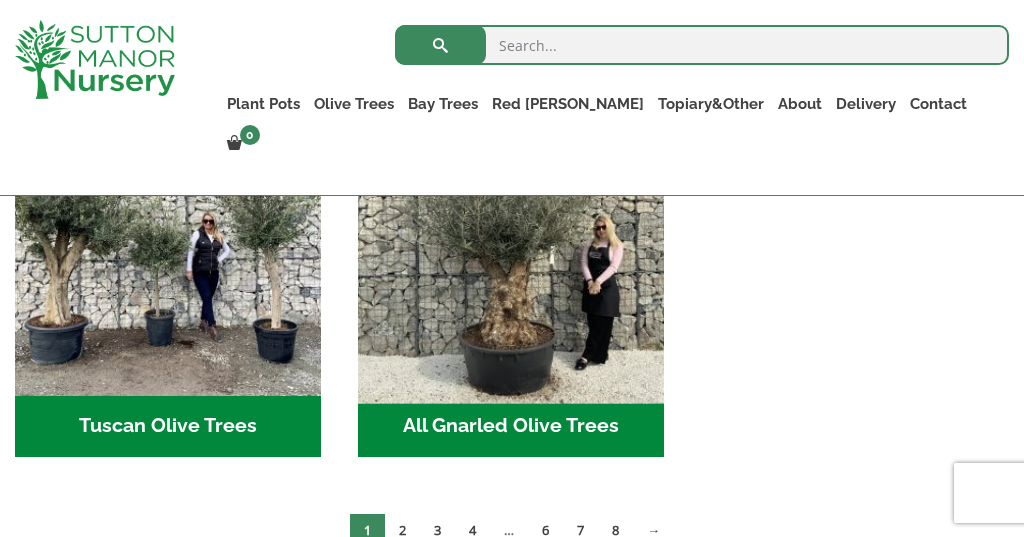 click at bounding box center (511, 242) 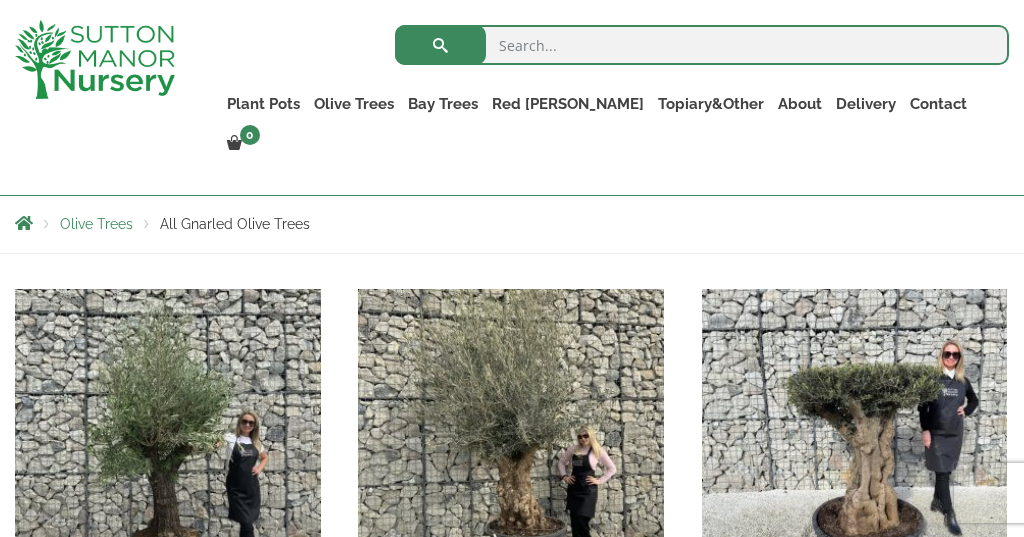 scroll, scrollTop: 0, scrollLeft: 0, axis: both 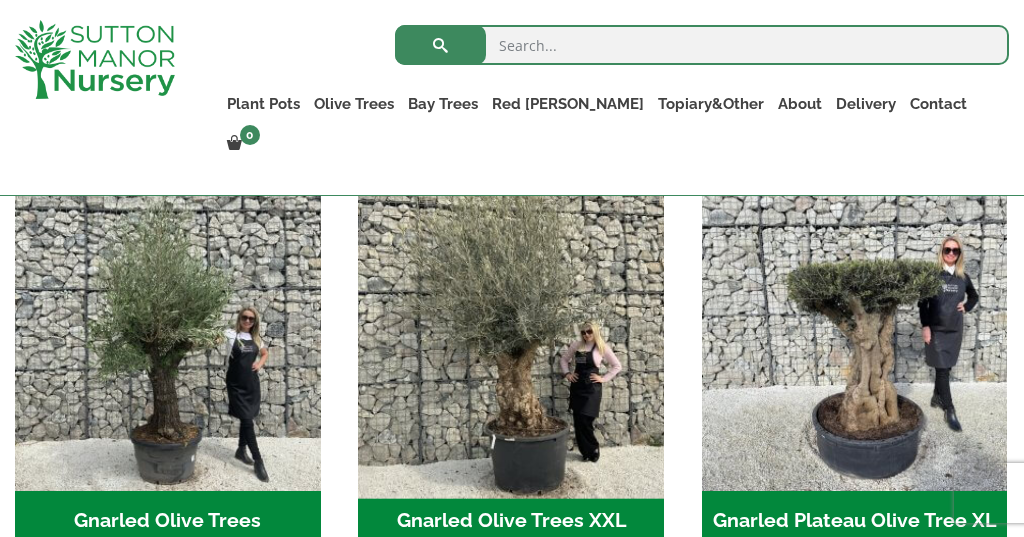 click at bounding box center [511, 337] 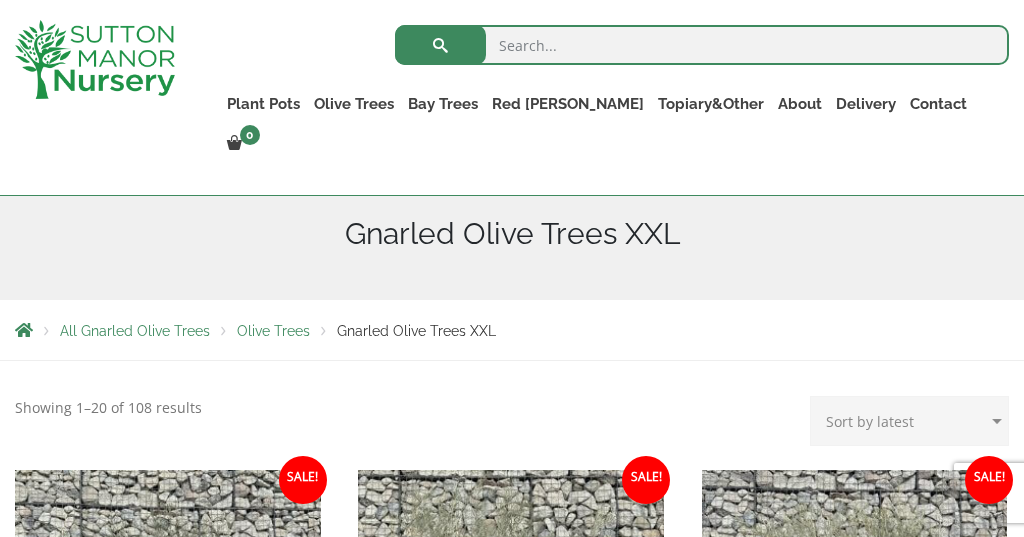 scroll, scrollTop: 352, scrollLeft: 0, axis: vertical 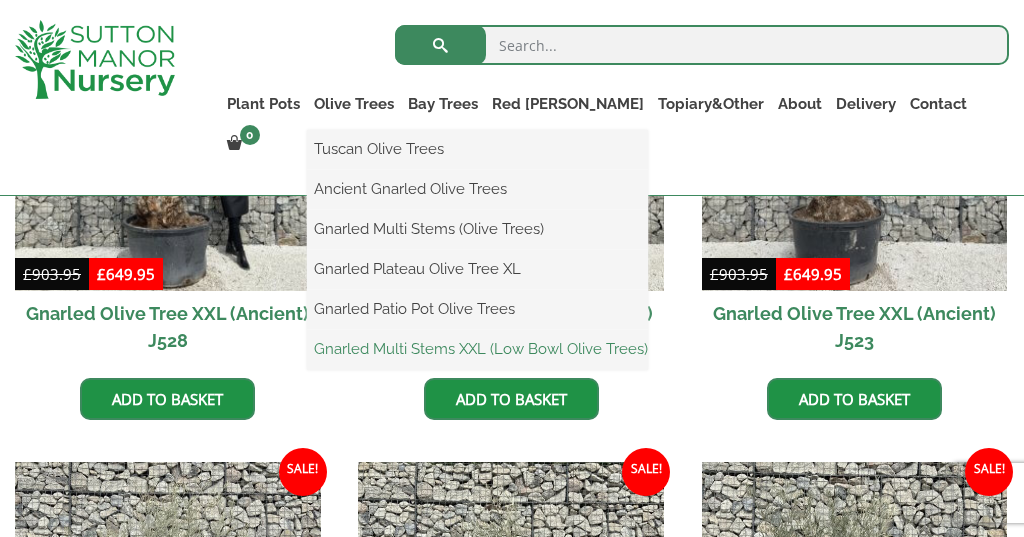 click on "Gnarled Multi Stems XXL (Low Bowl Olive Trees)" at bounding box center (477, 349) 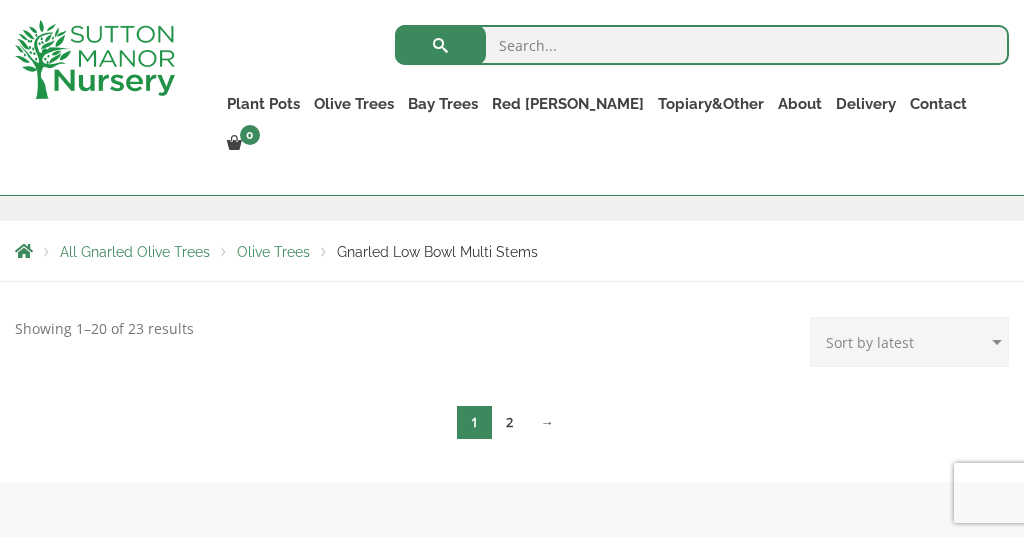 scroll, scrollTop: 458, scrollLeft: 0, axis: vertical 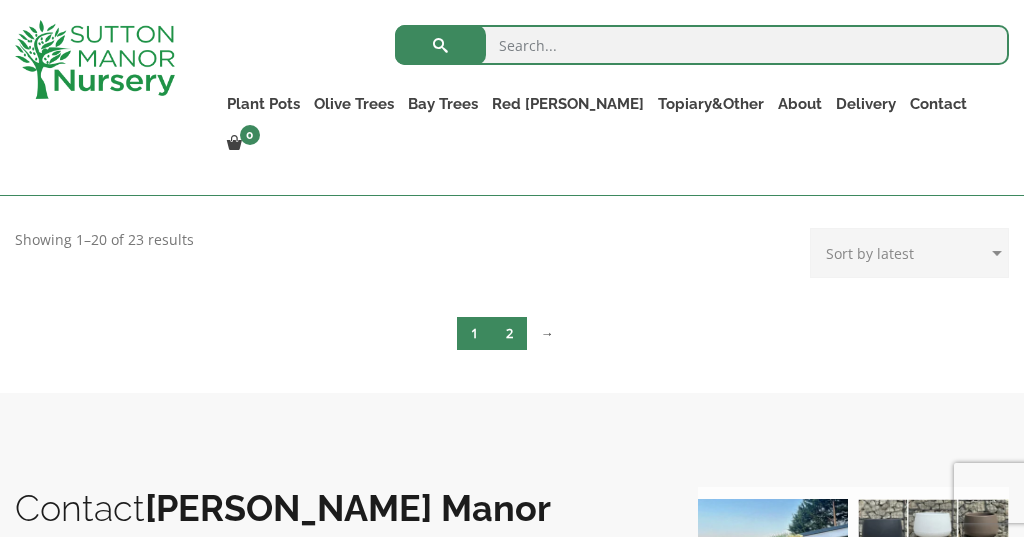 click on "2" at bounding box center [509, 333] 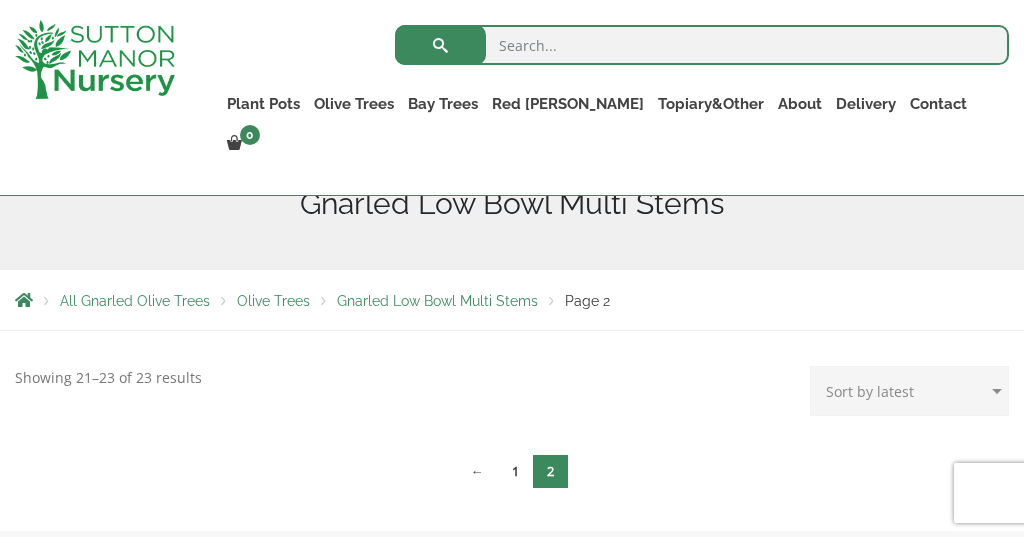 scroll, scrollTop: 308, scrollLeft: 0, axis: vertical 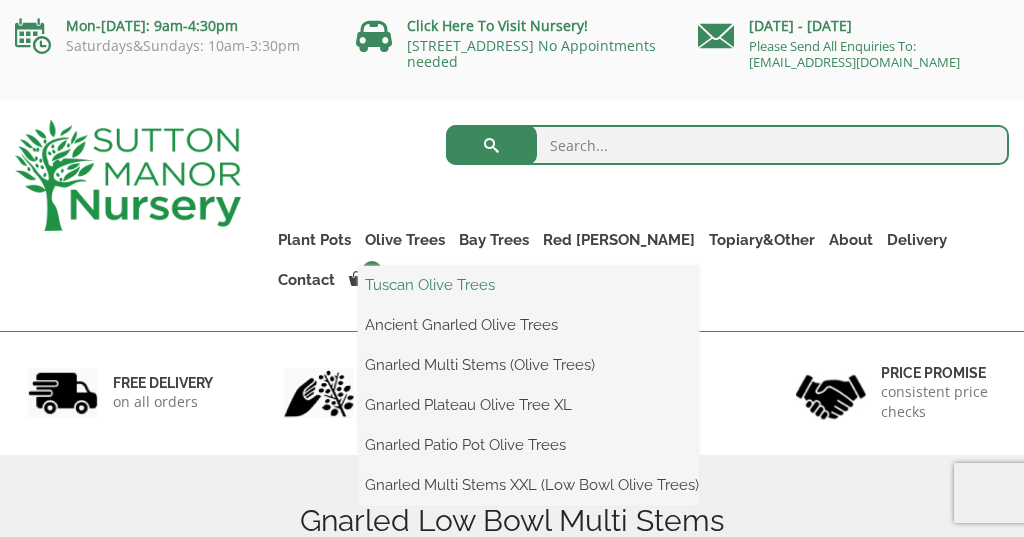 click on "Tuscan Olive Trees" at bounding box center [528, 285] 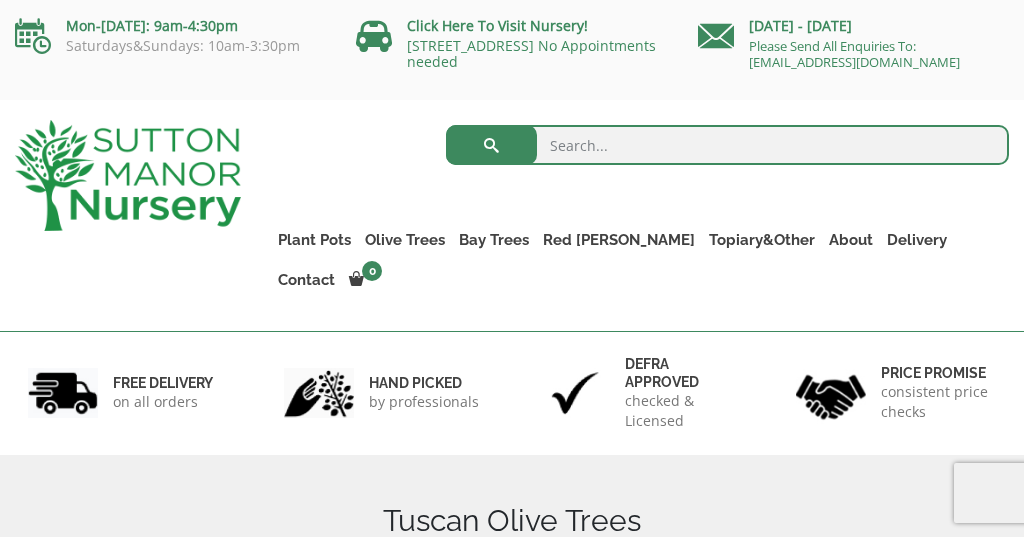 scroll, scrollTop: 0, scrollLeft: 0, axis: both 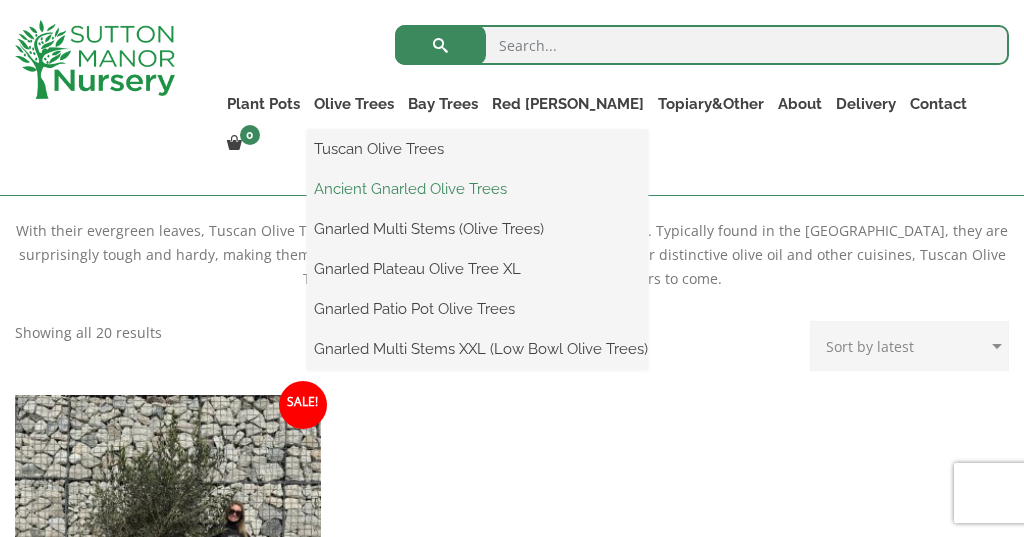 click on "Ancient Gnarled Olive Trees" at bounding box center [477, 189] 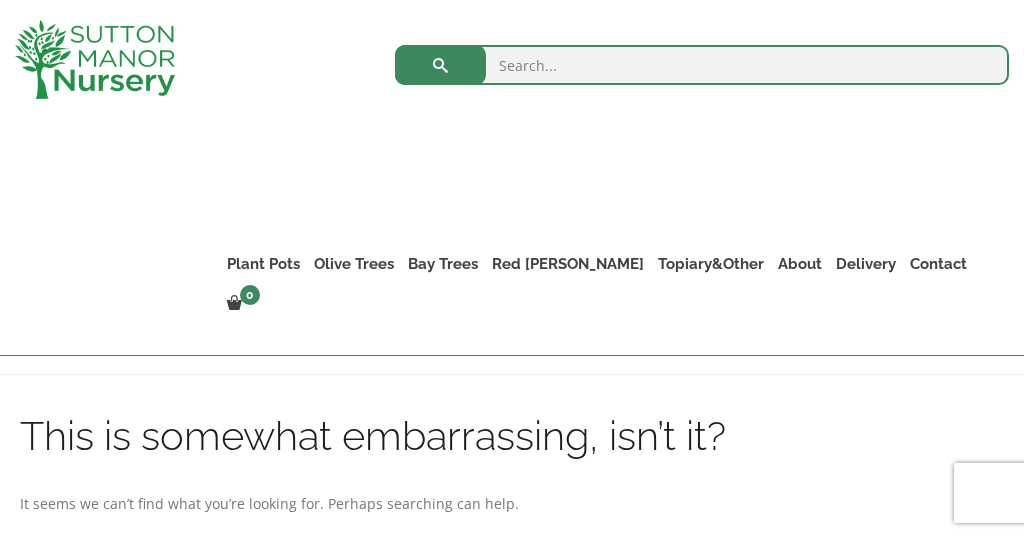 scroll, scrollTop: 548, scrollLeft: 0, axis: vertical 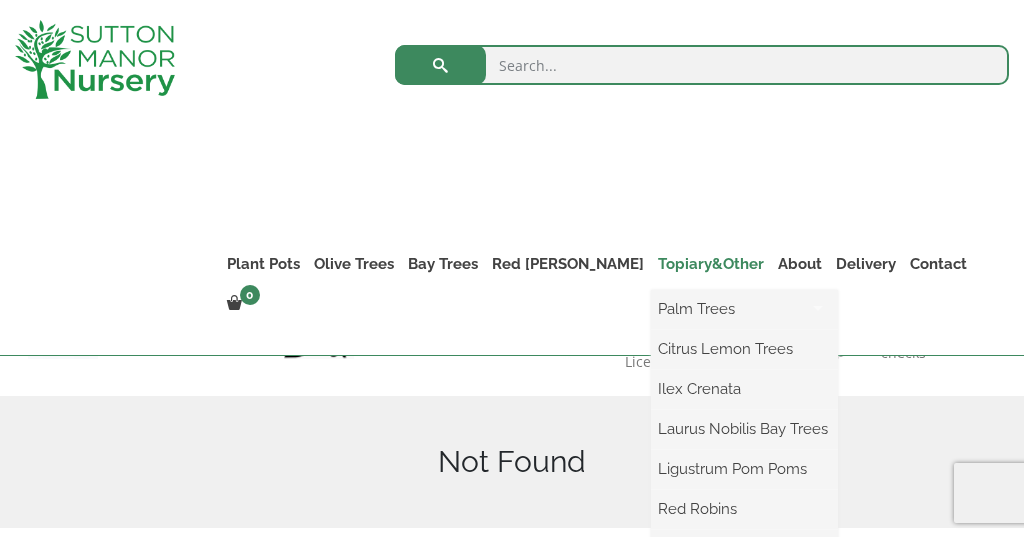 click on "Topiary&Other" at bounding box center [711, 264] 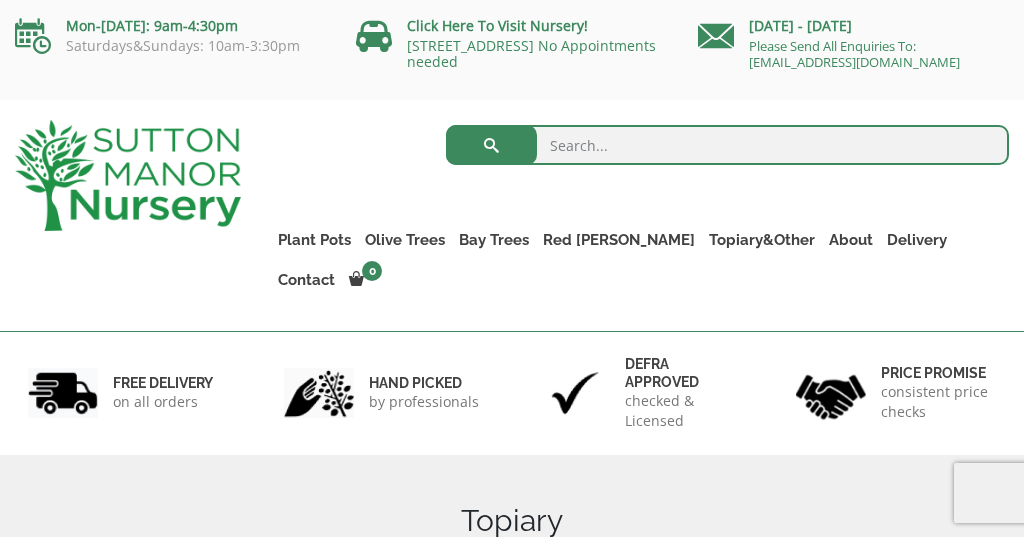 scroll, scrollTop: 0, scrollLeft: 0, axis: both 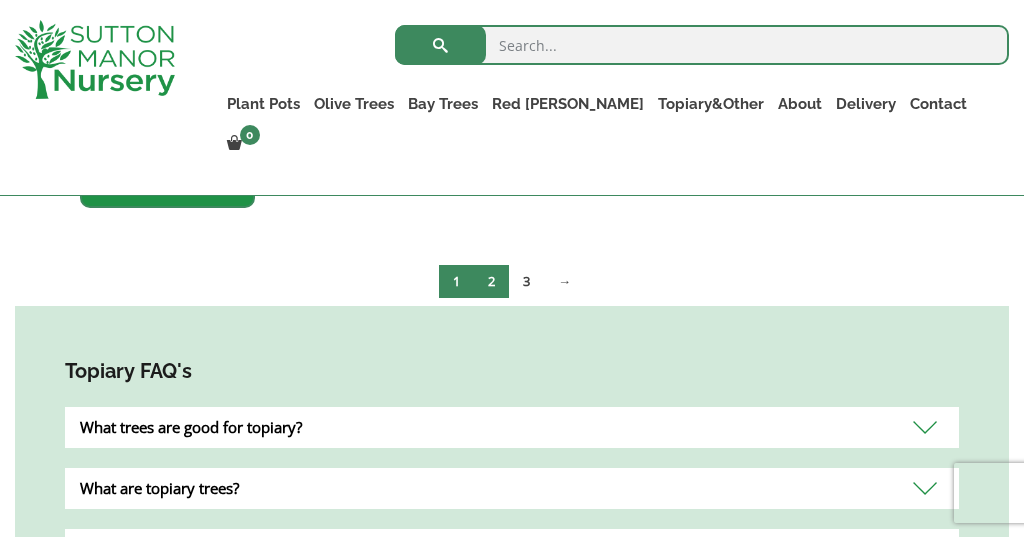click on "2" at bounding box center [491, 281] 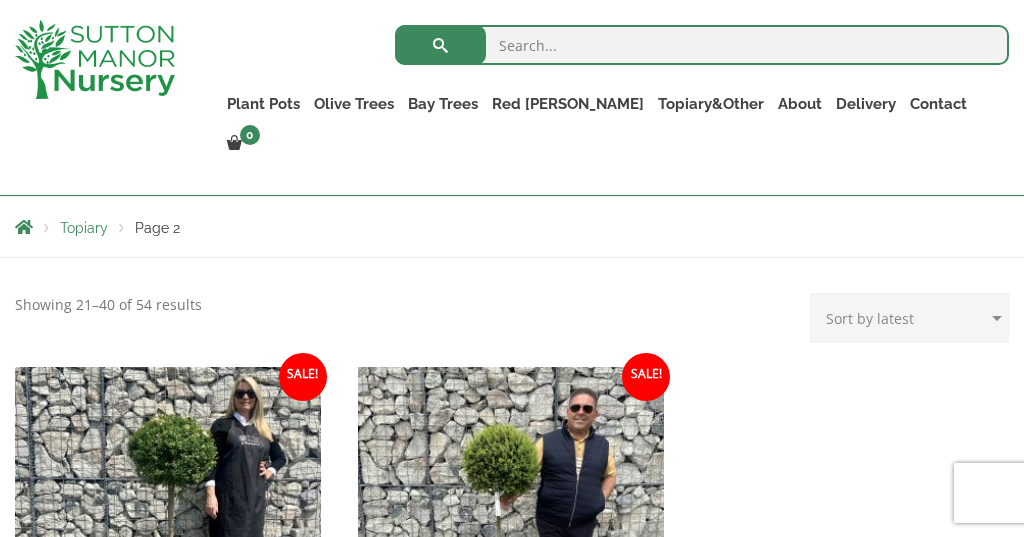 scroll, scrollTop: 316, scrollLeft: 0, axis: vertical 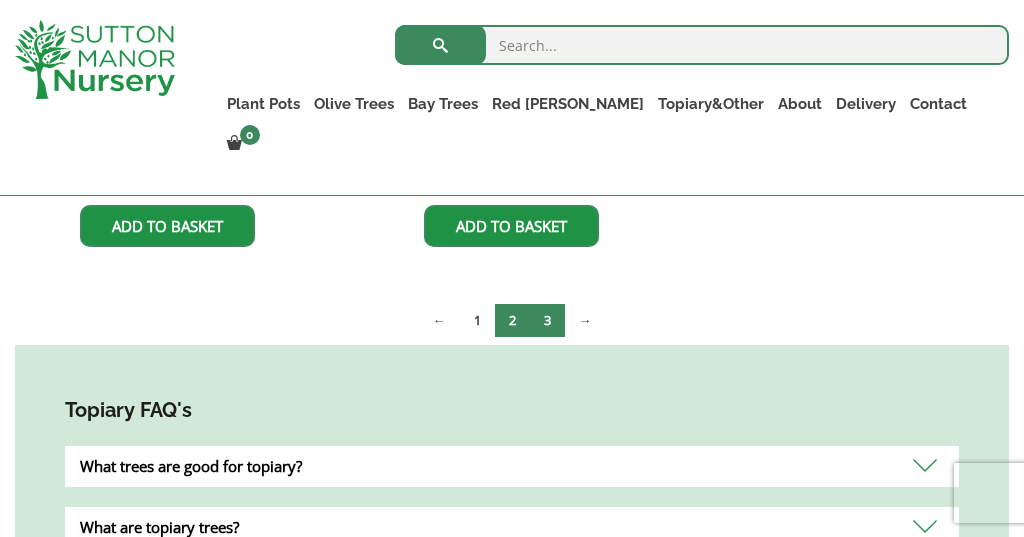 click on "3" at bounding box center [547, 320] 